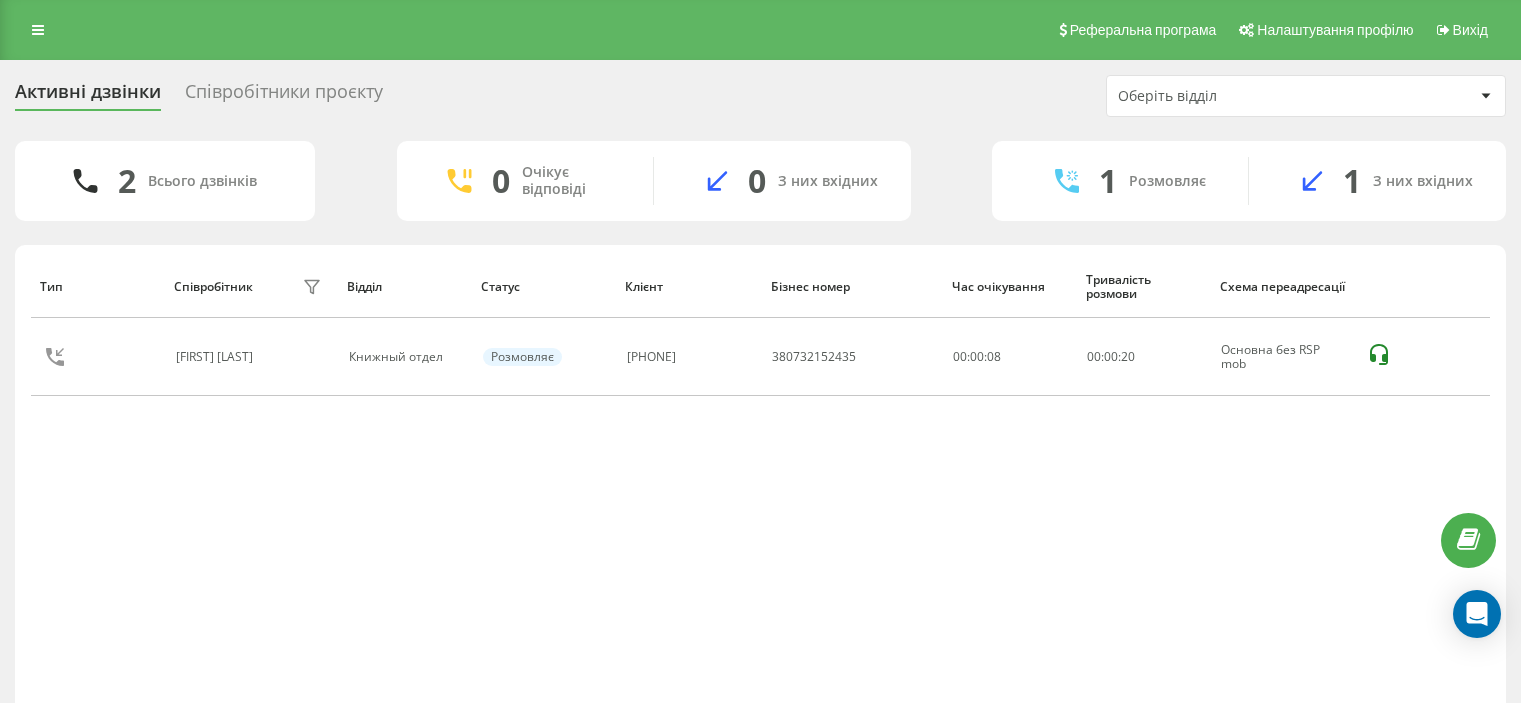 scroll, scrollTop: 0, scrollLeft: 0, axis: both 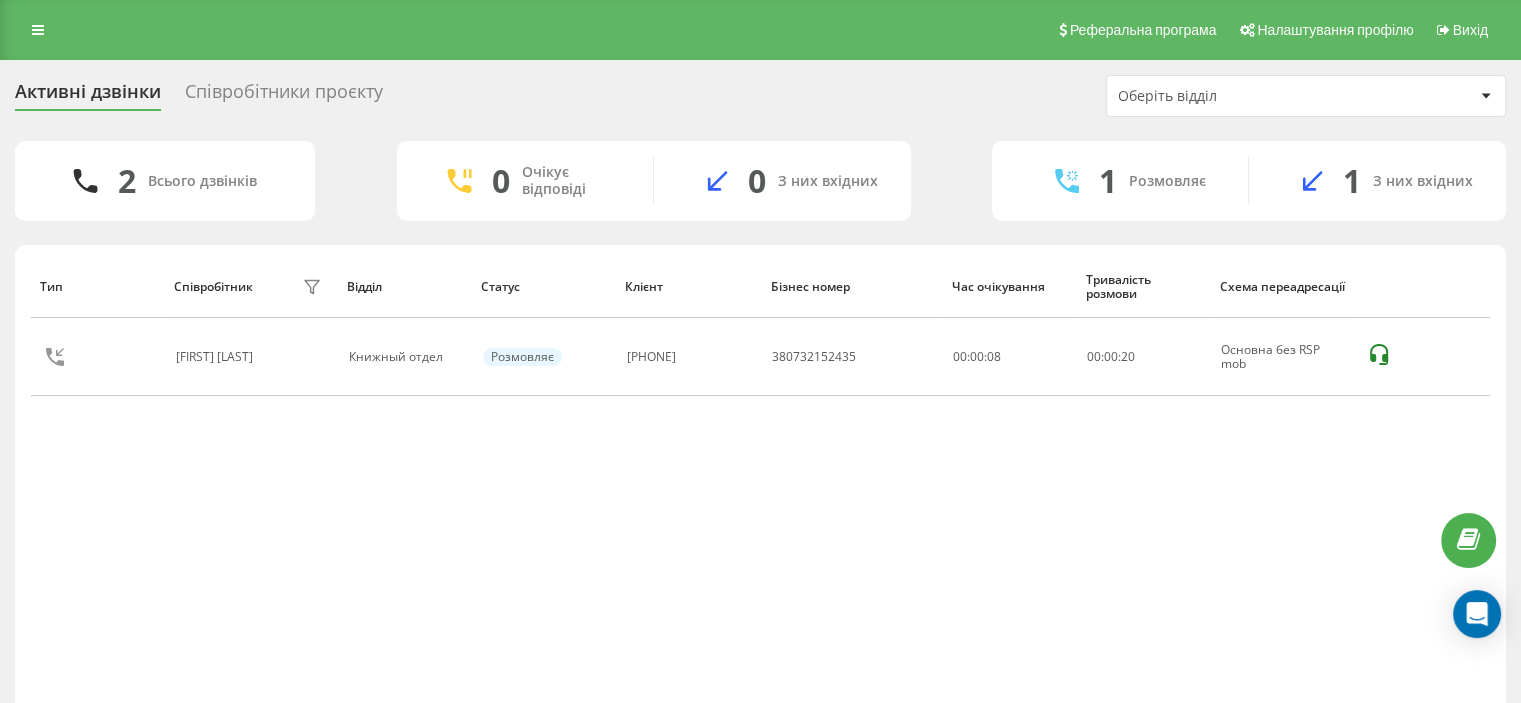 click at bounding box center [38, 30] 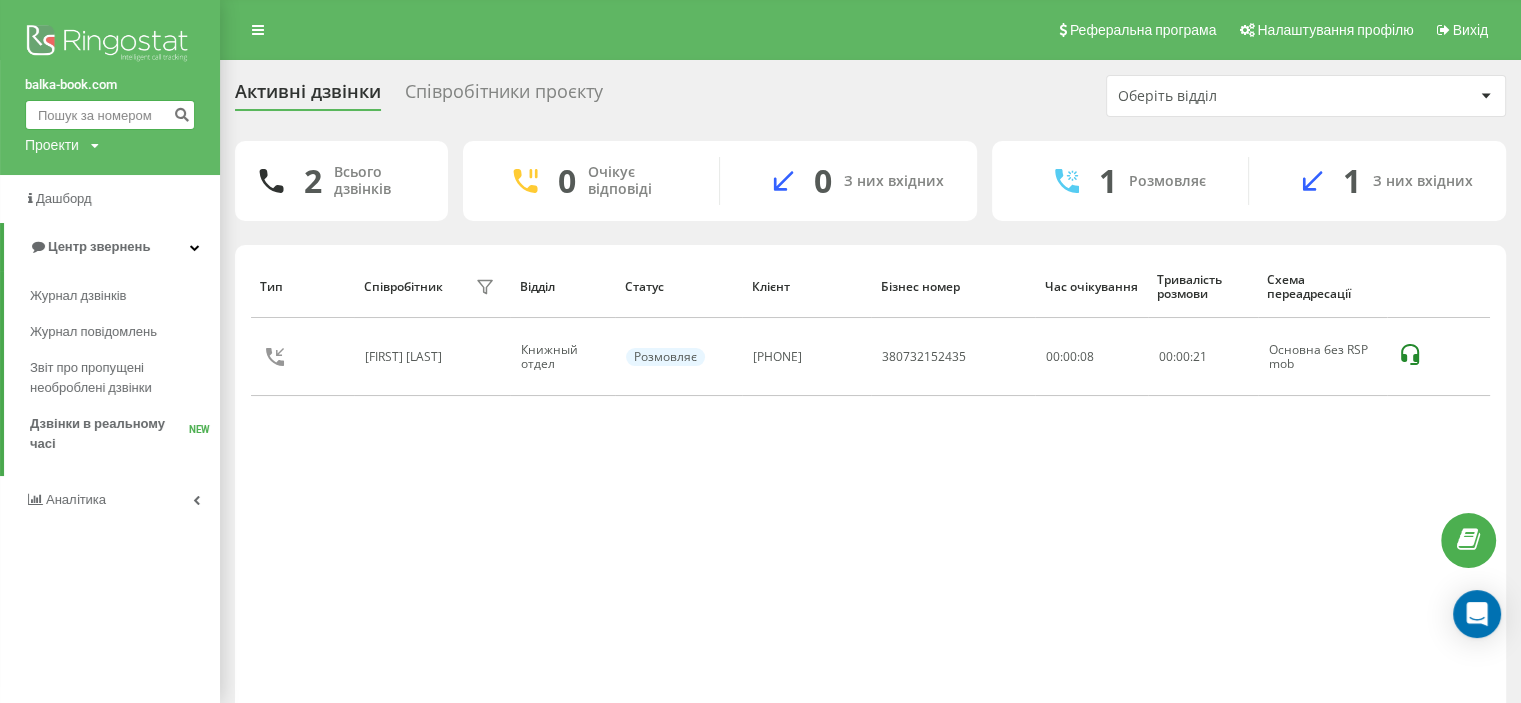 click at bounding box center [110, 115] 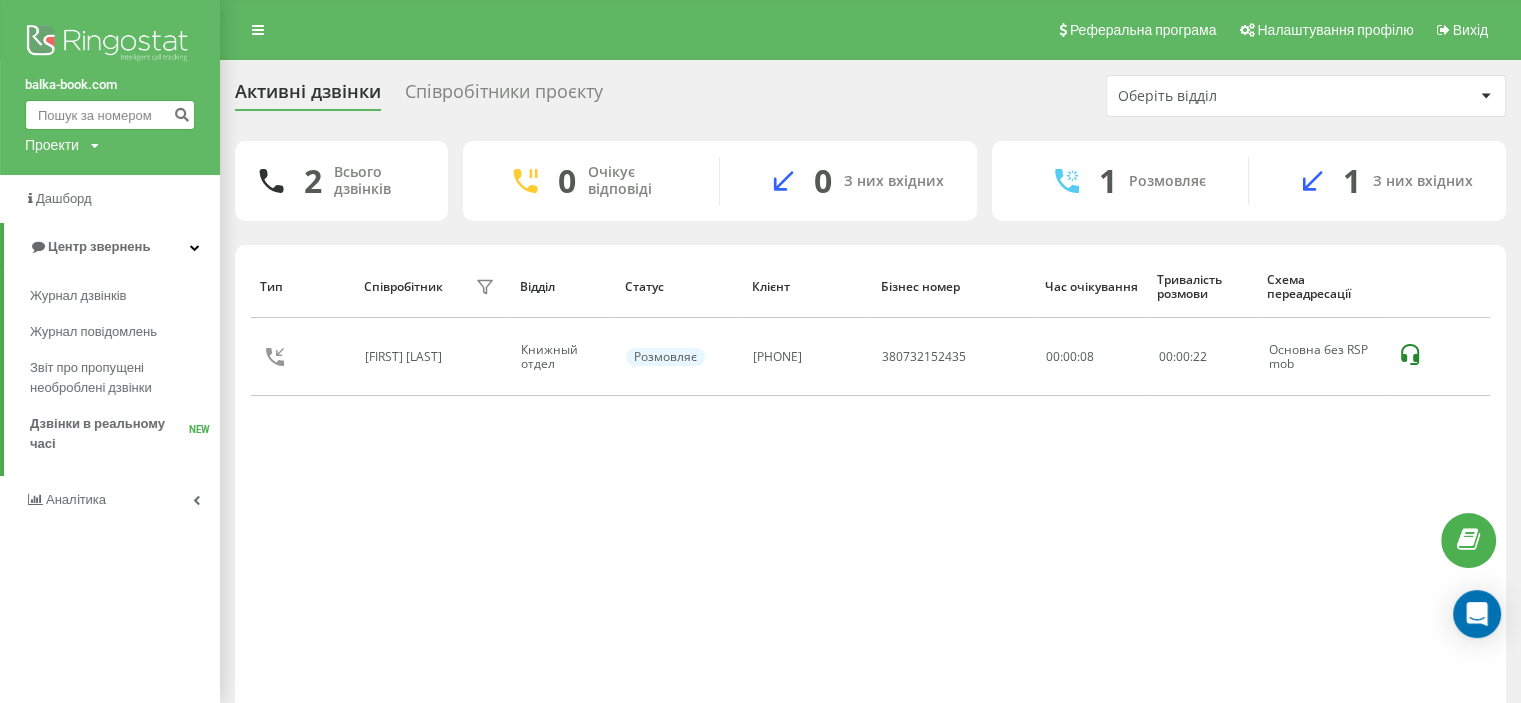 paste on "[PHONE]" 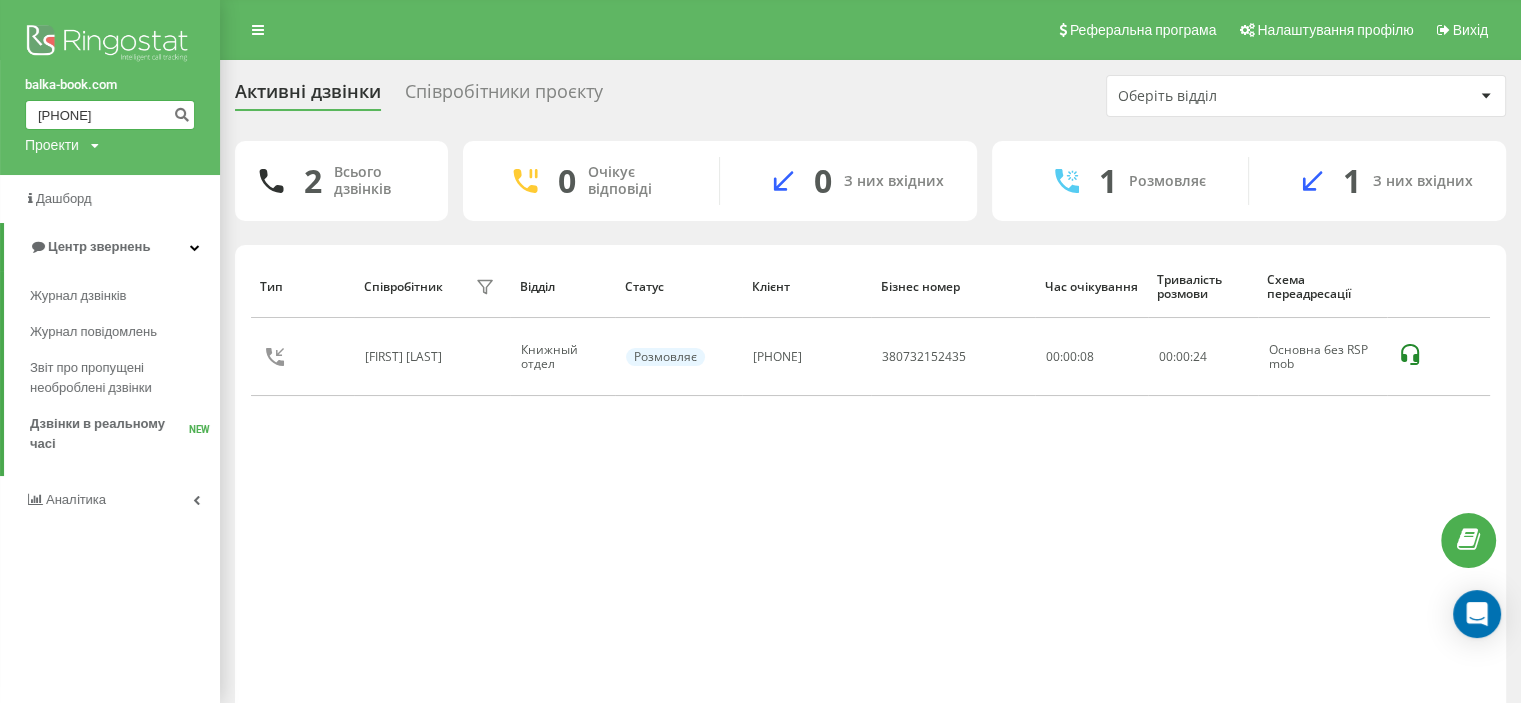 type on "[PHONE]" 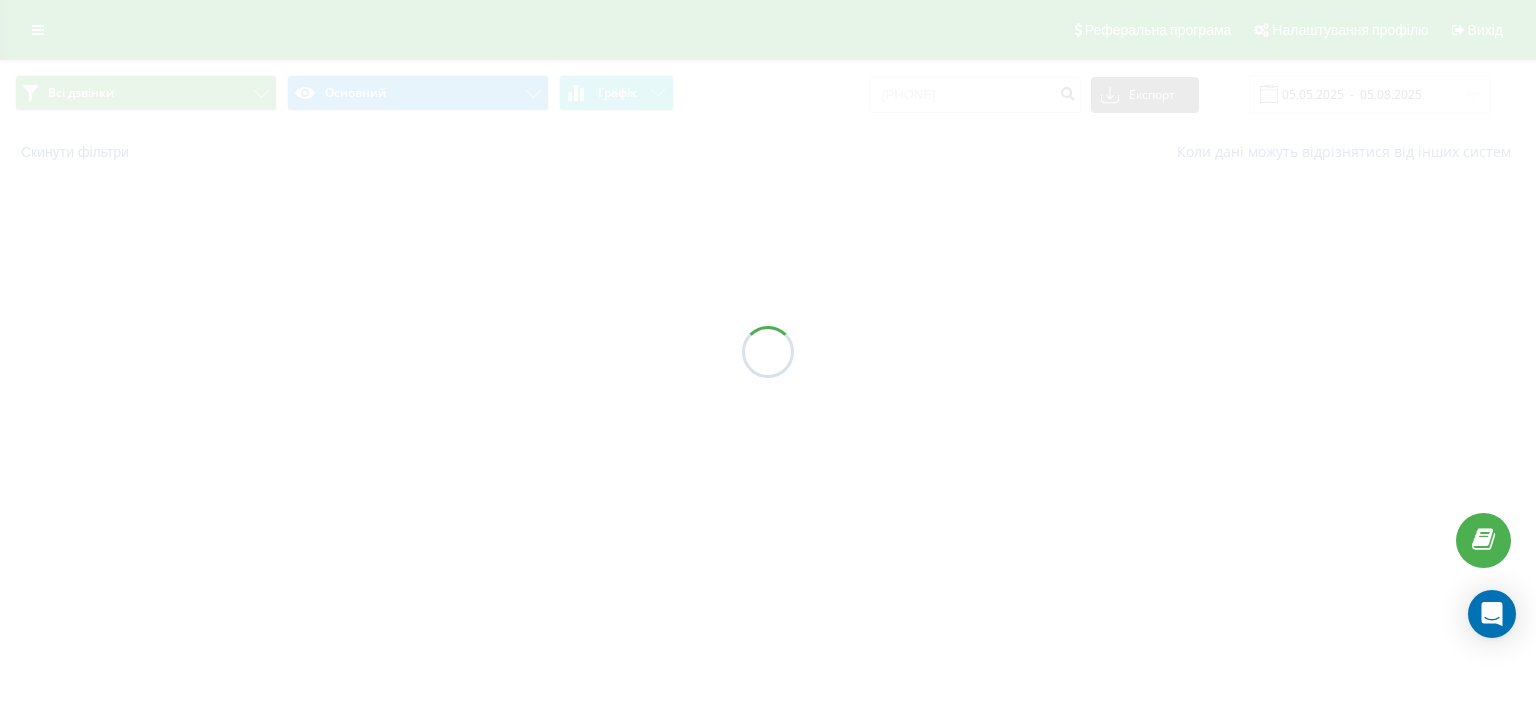 scroll, scrollTop: 0, scrollLeft: 0, axis: both 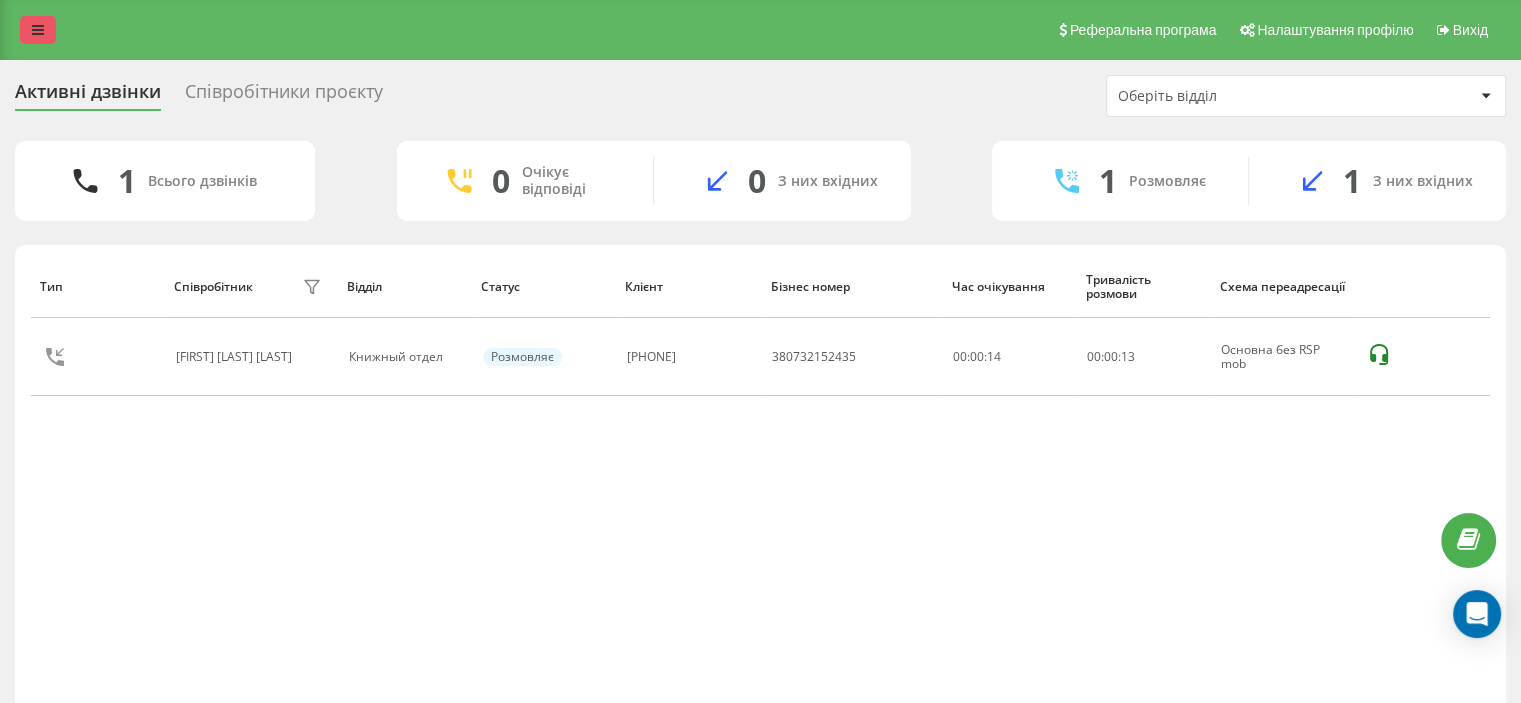 click at bounding box center [38, 30] 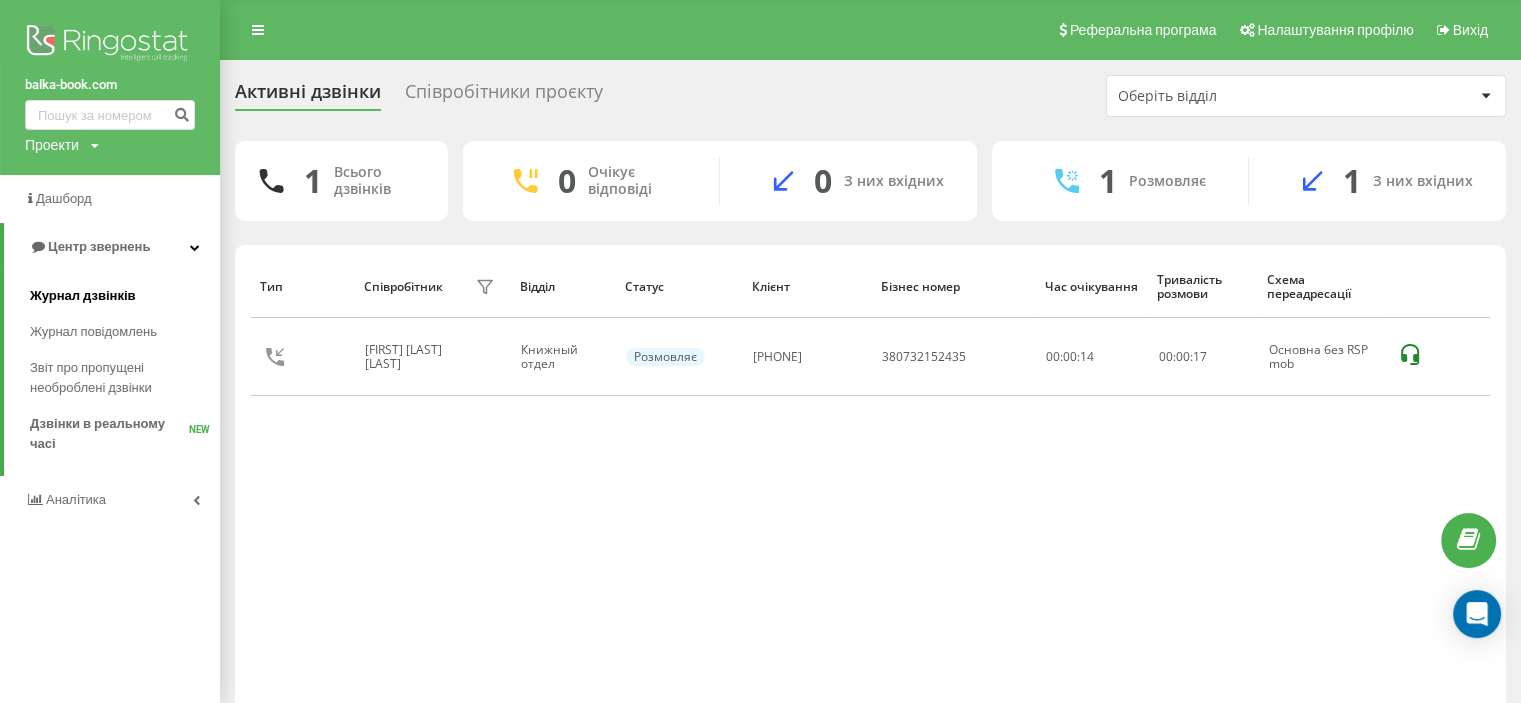 click on "Журнал дзвінків" at bounding box center (83, 296) 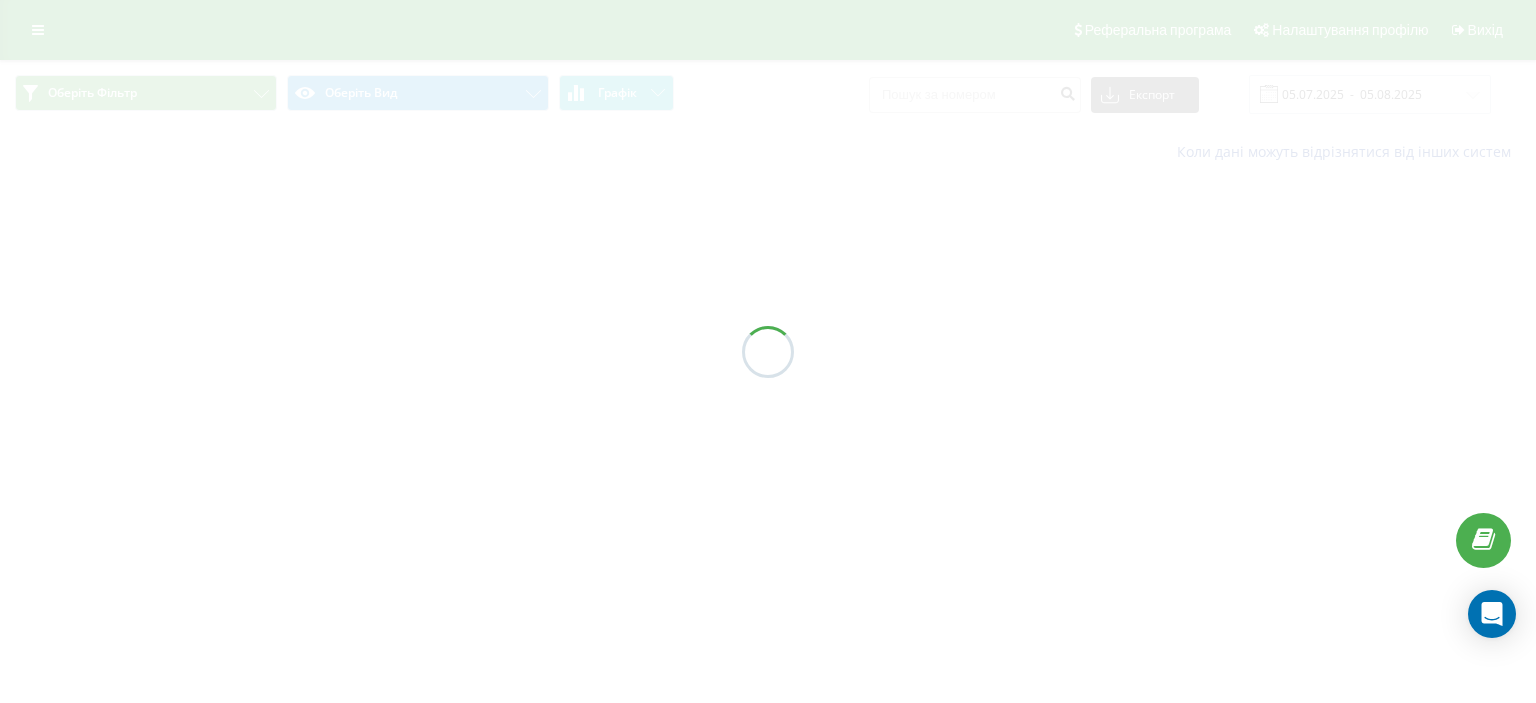 scroll, scrollTop: 0, scrollLeft: 0, axis: both 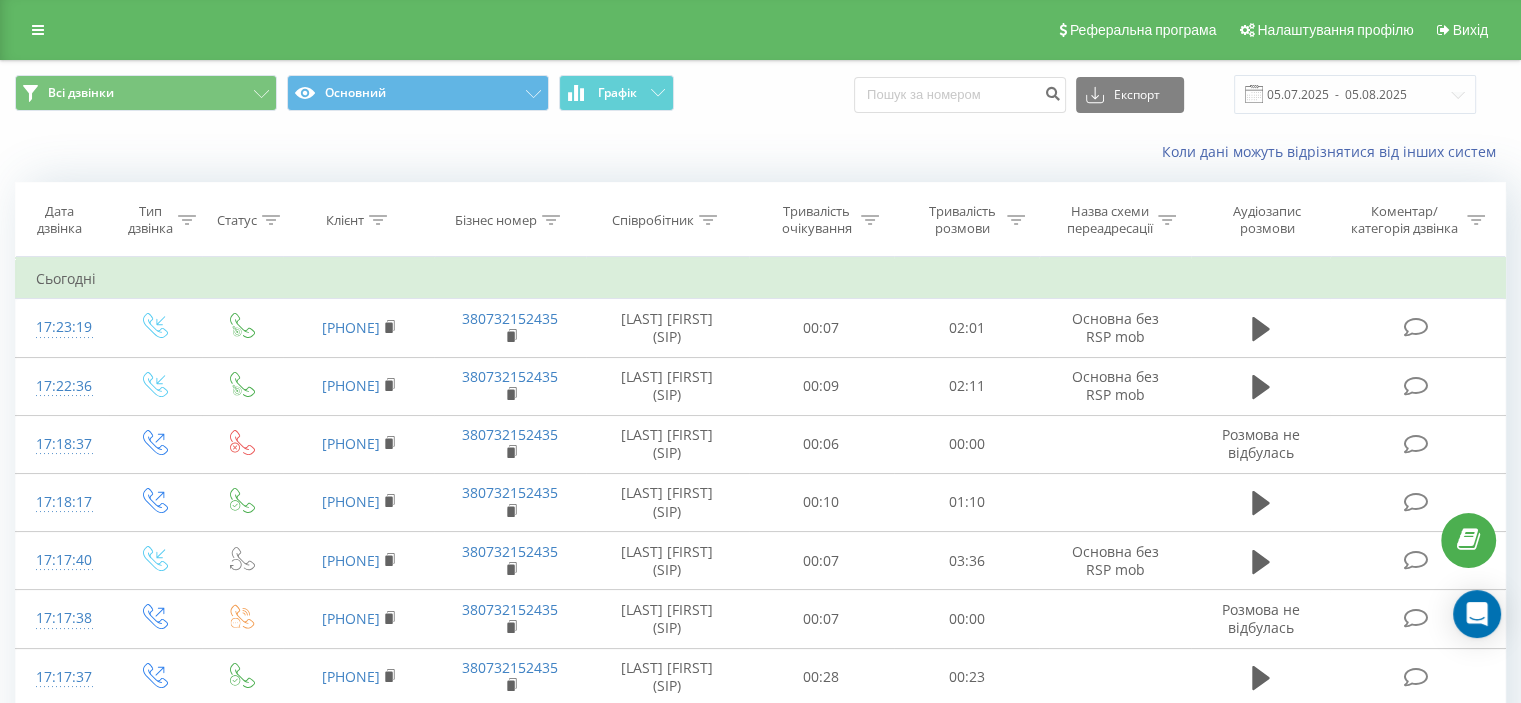 click at bounding box center (187, 220) 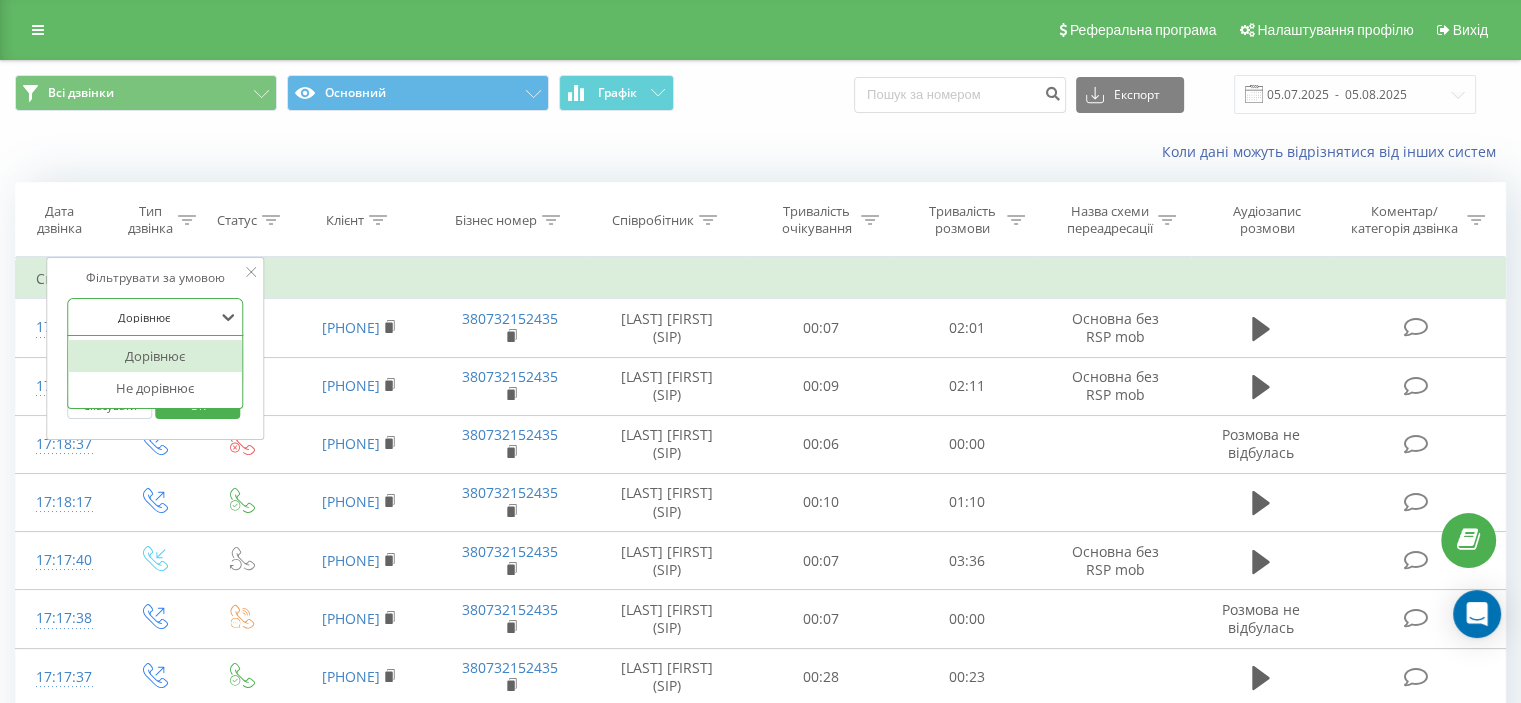click at bounding box center [144, 317] 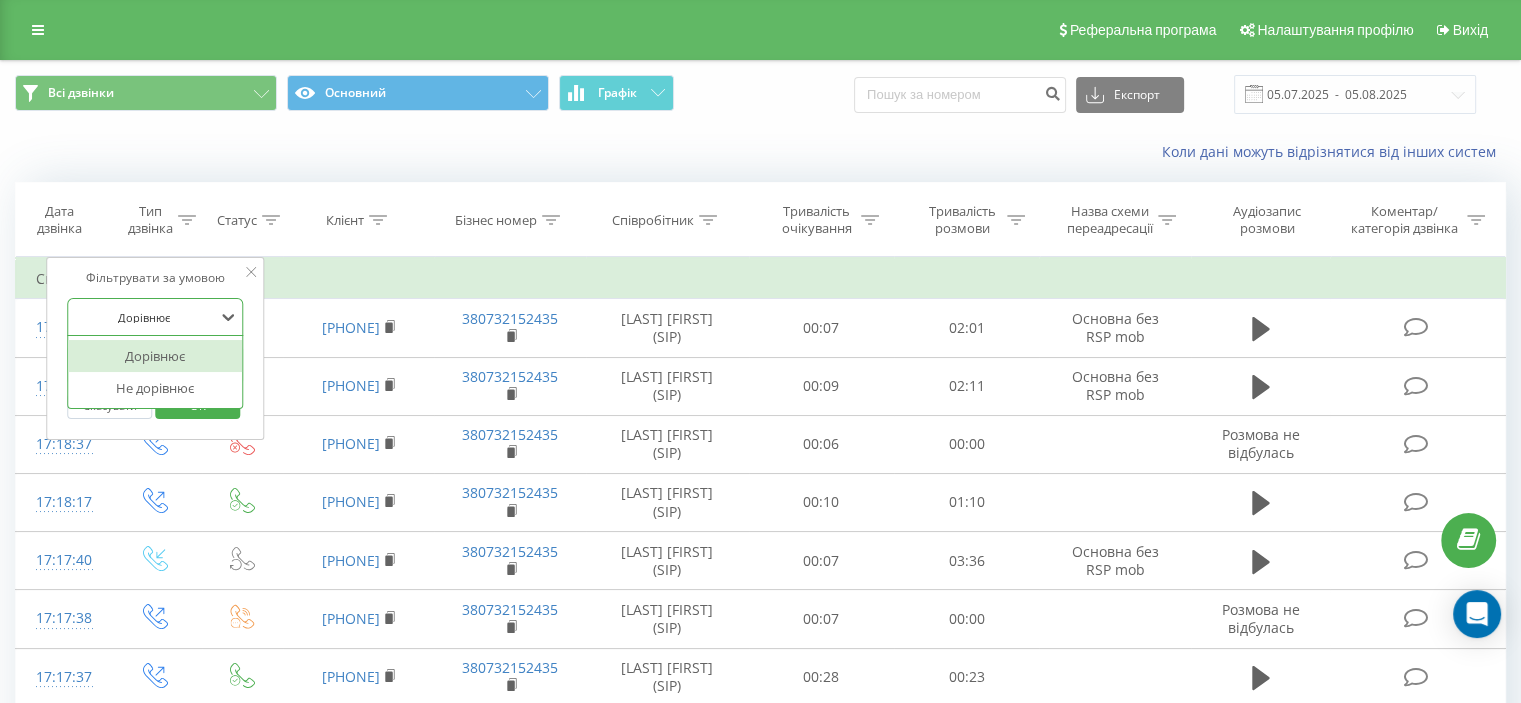 click on "Статус" at bounding box center (242, 220) 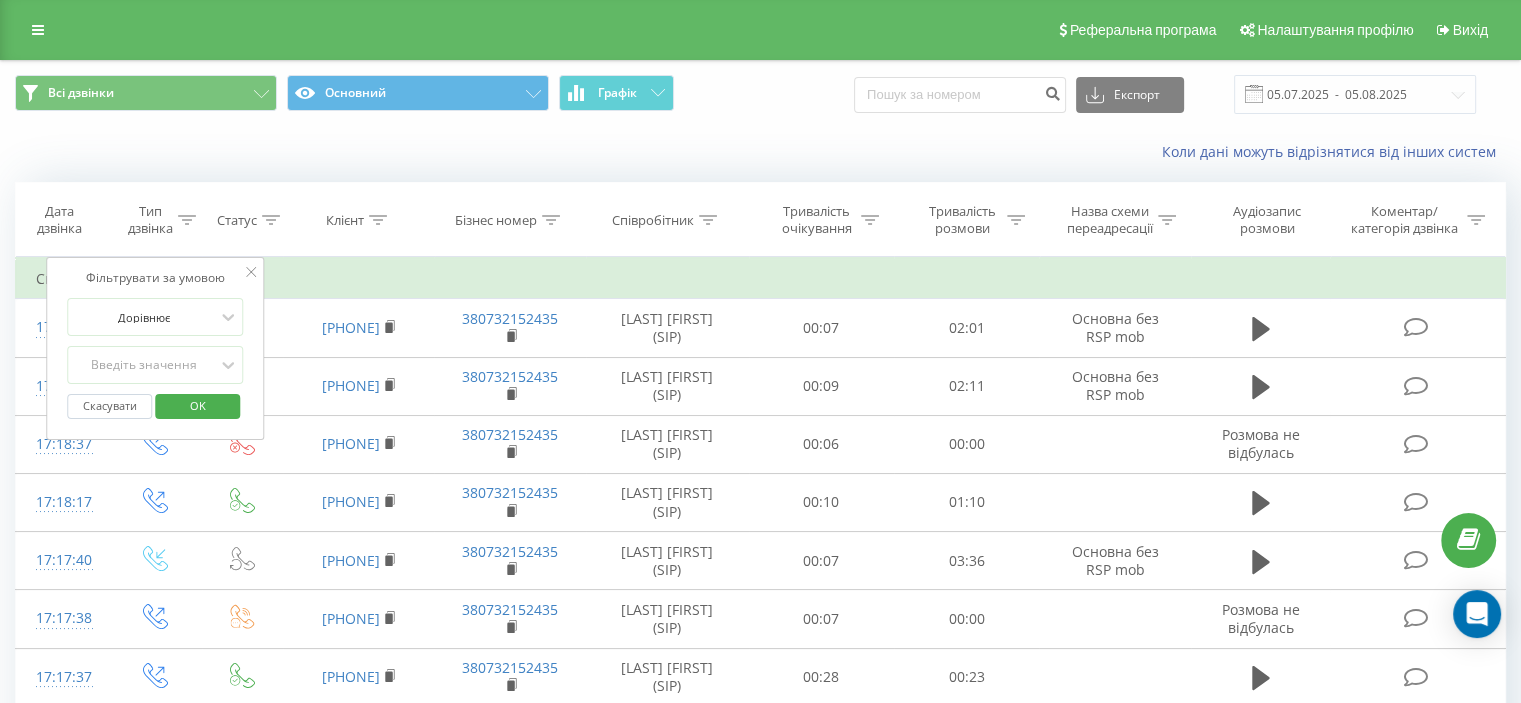 click on "Дата дзвінка" at bounding box center (59, 220) 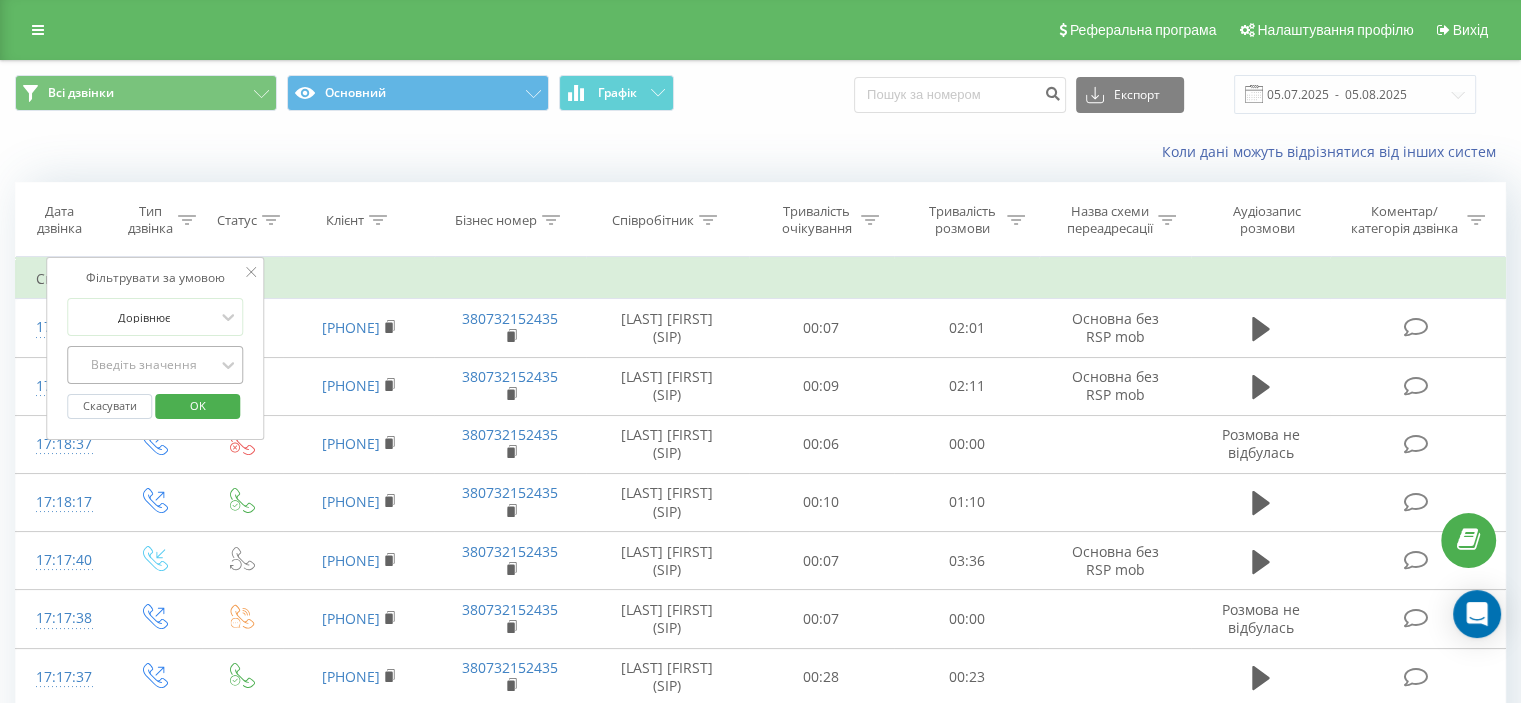click on "Введіть значення" at bounding box center (144, 365) 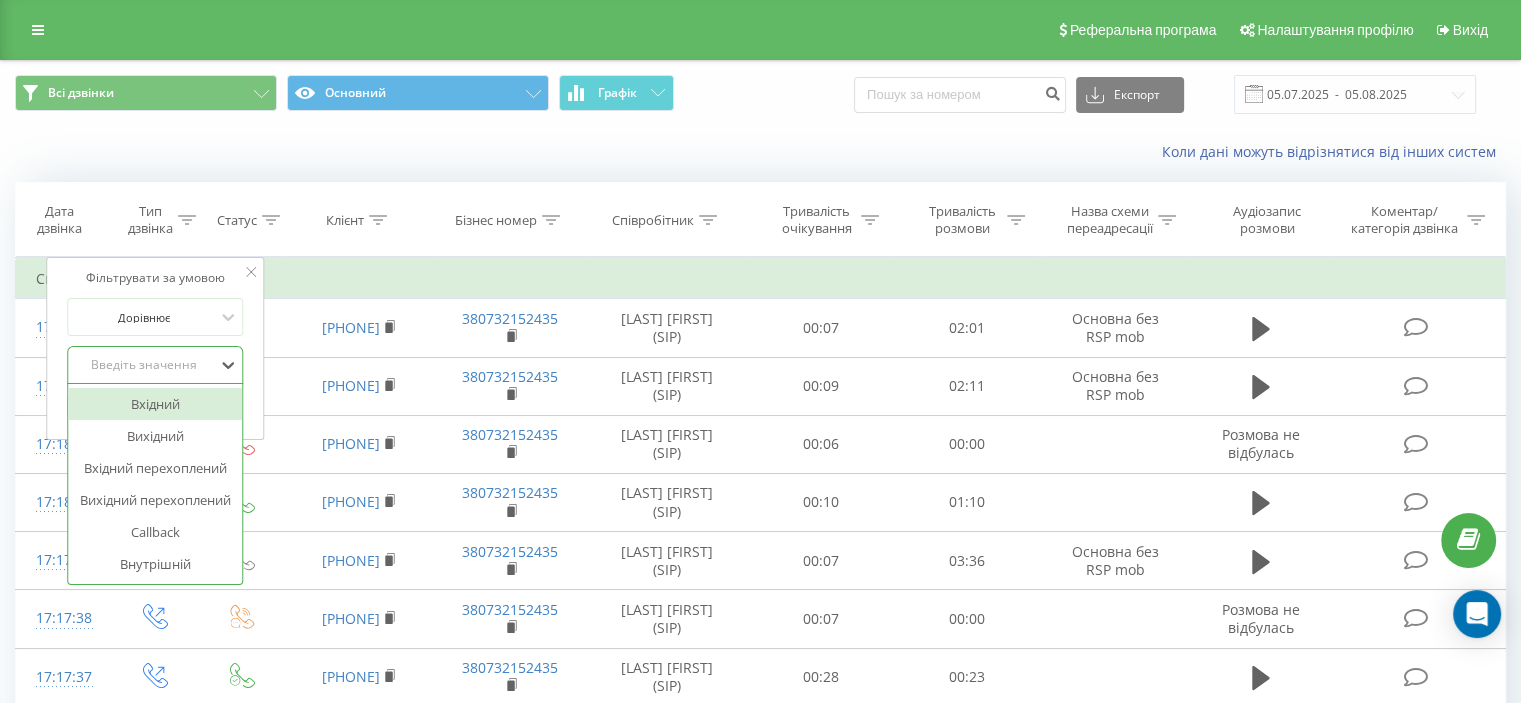 click on "Вхідний" at bounding box center (155, 404) 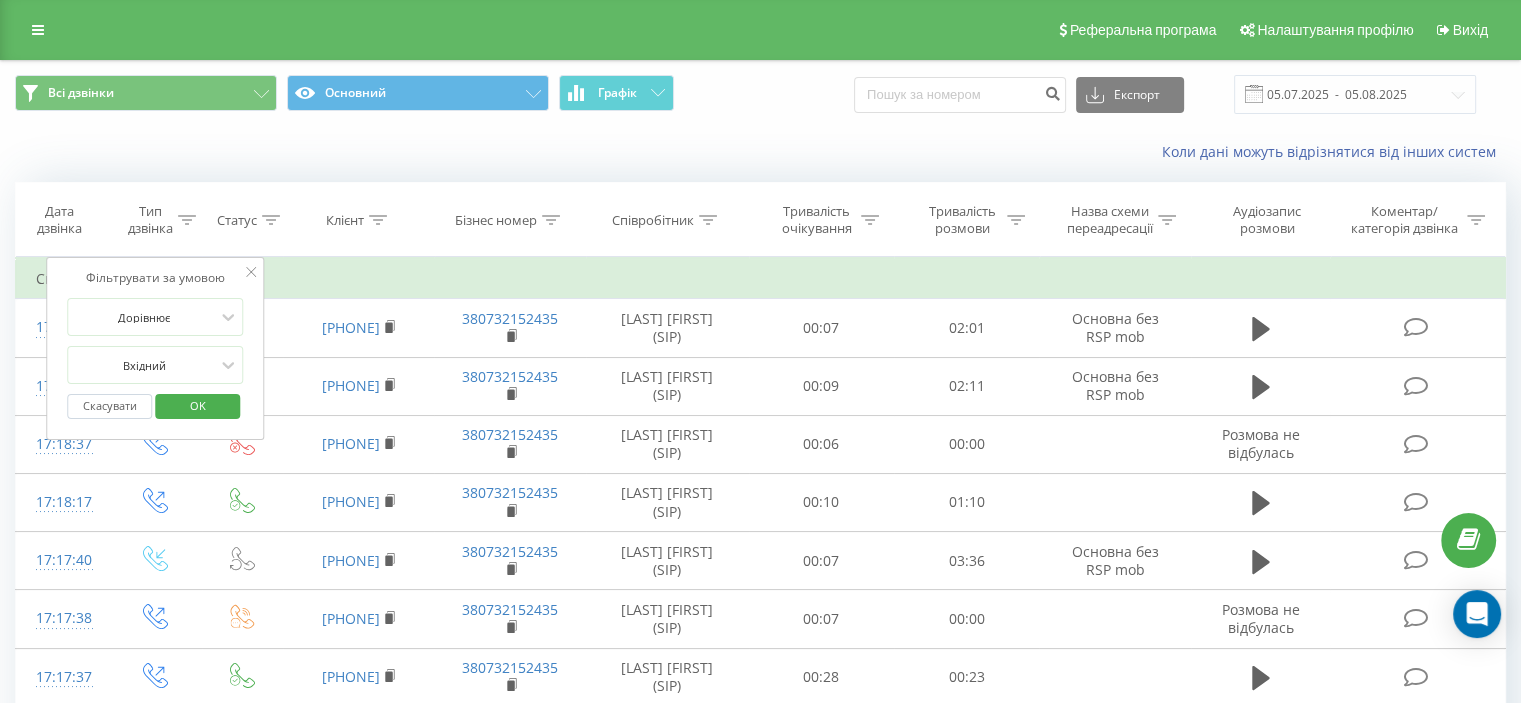 click on "OK" at bounding box center [198, 405] 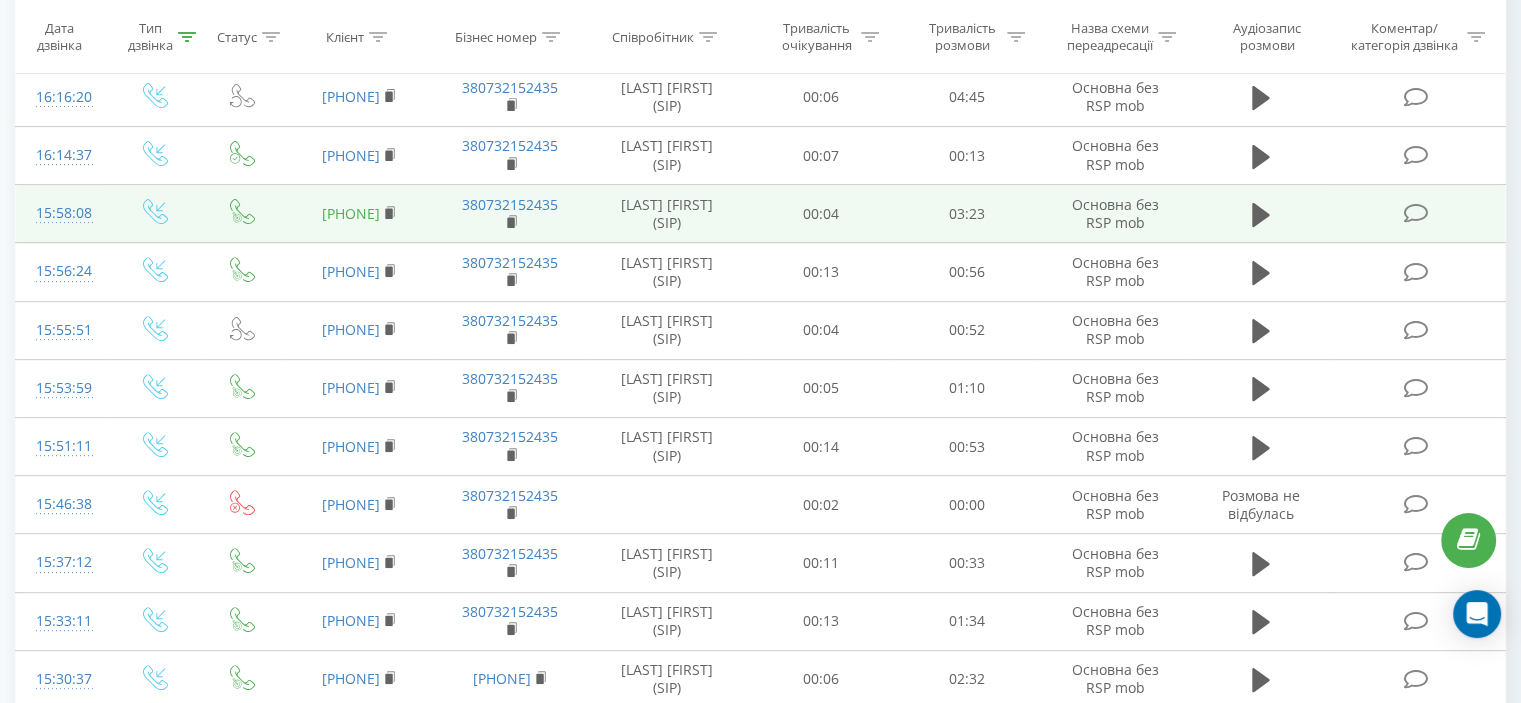 scroll, scrollTop: 700, scrollLeft: 0, axis: vertical 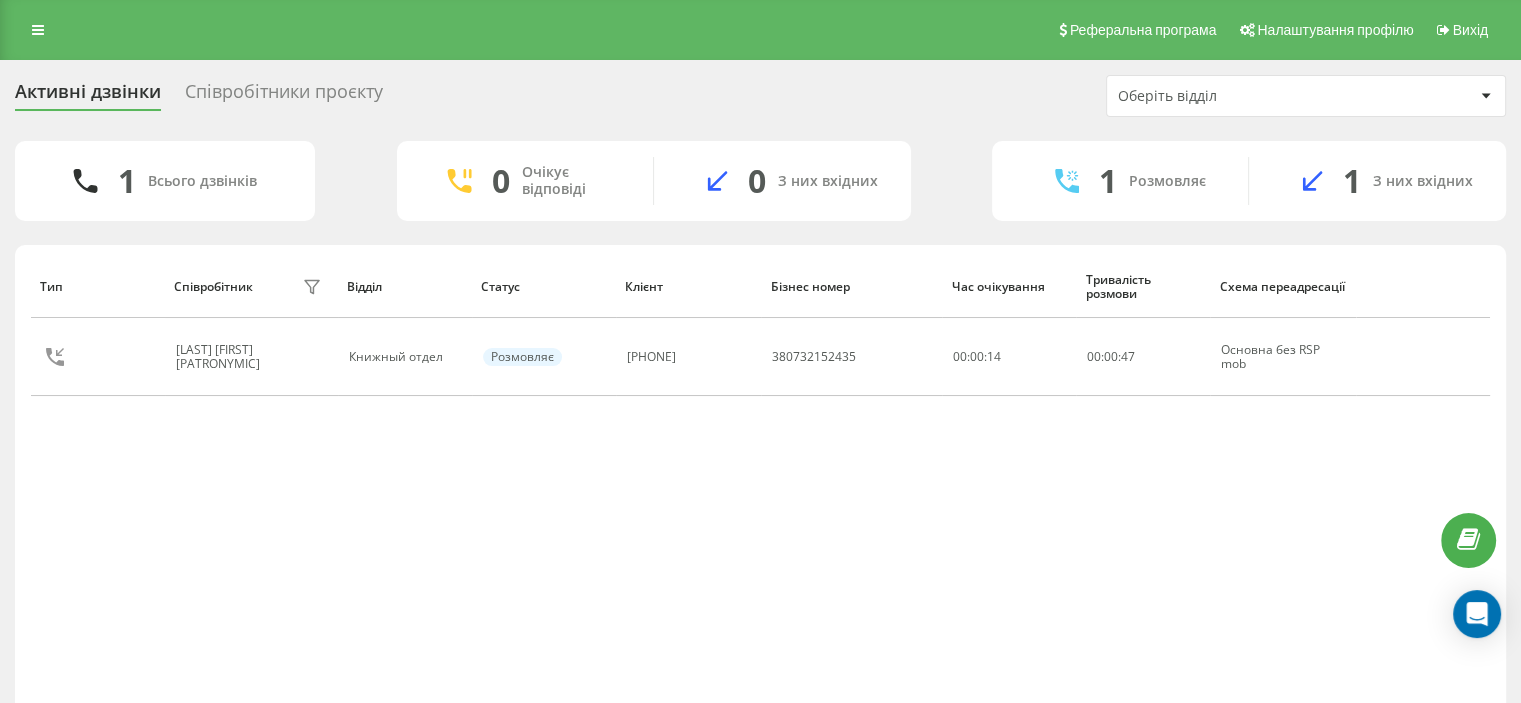 click on "Активні дзвінки Співробітники проєкту Оберіть відділ" at bounding box center [760, 96] 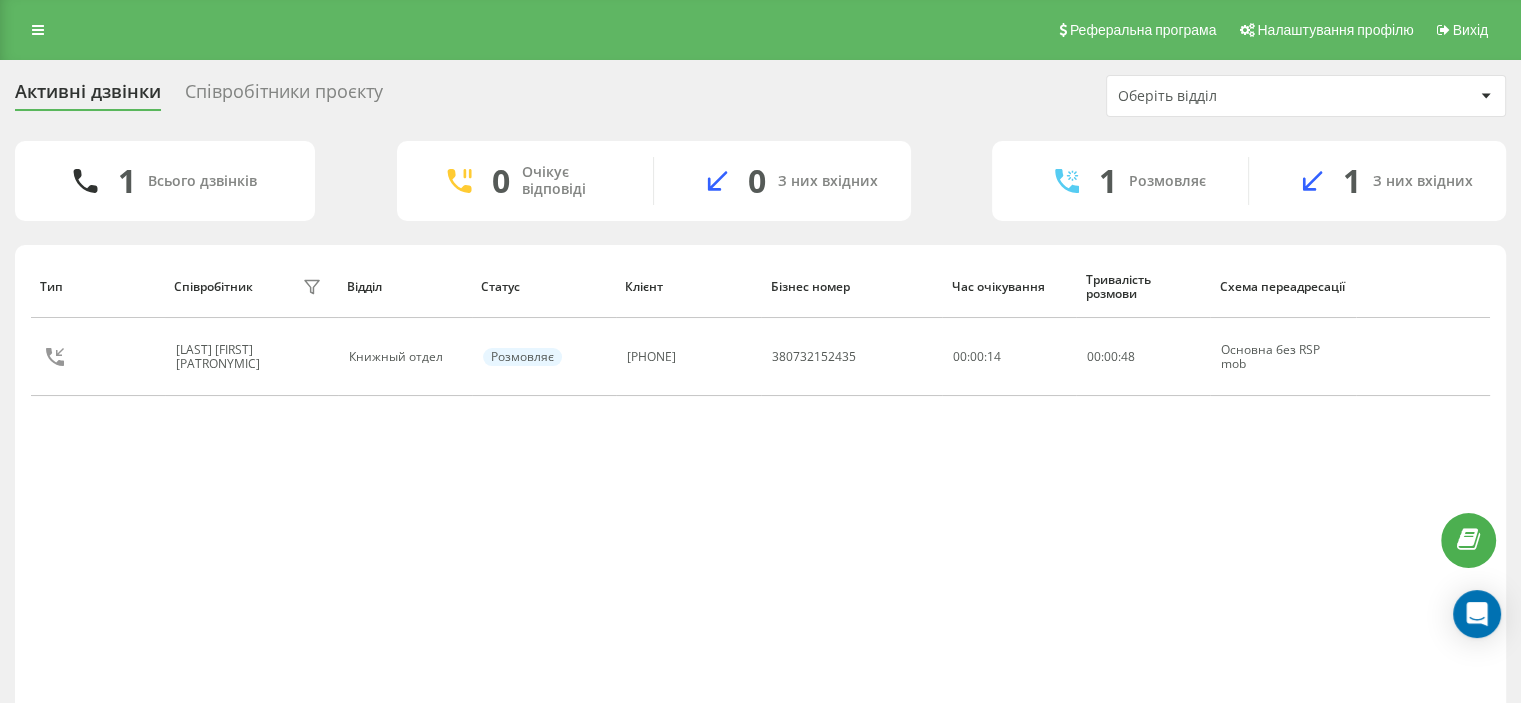 click on "Співробітники проєкту" at bounding box center (284, 96) 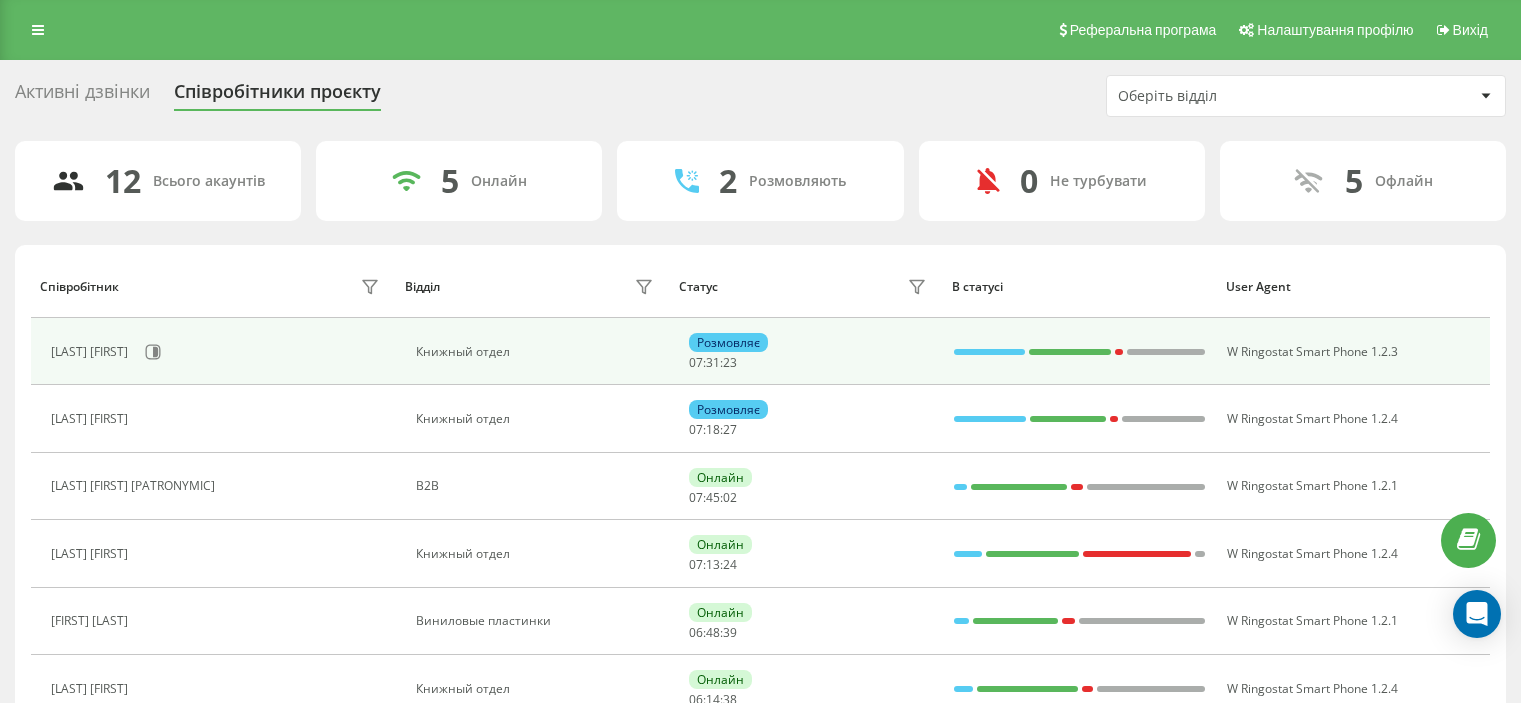 scroll, scrollTop: 0, scrollLeft: 0, axis: both 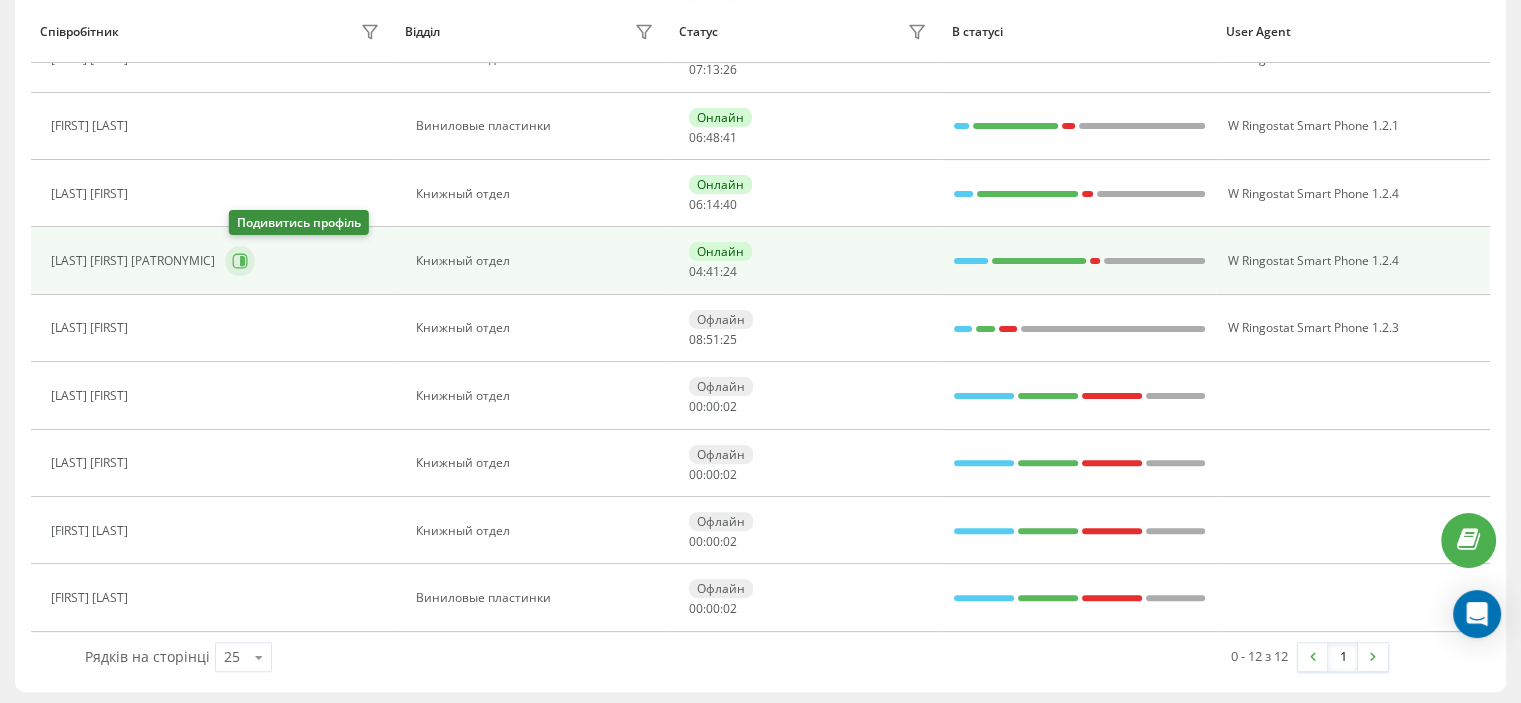 click 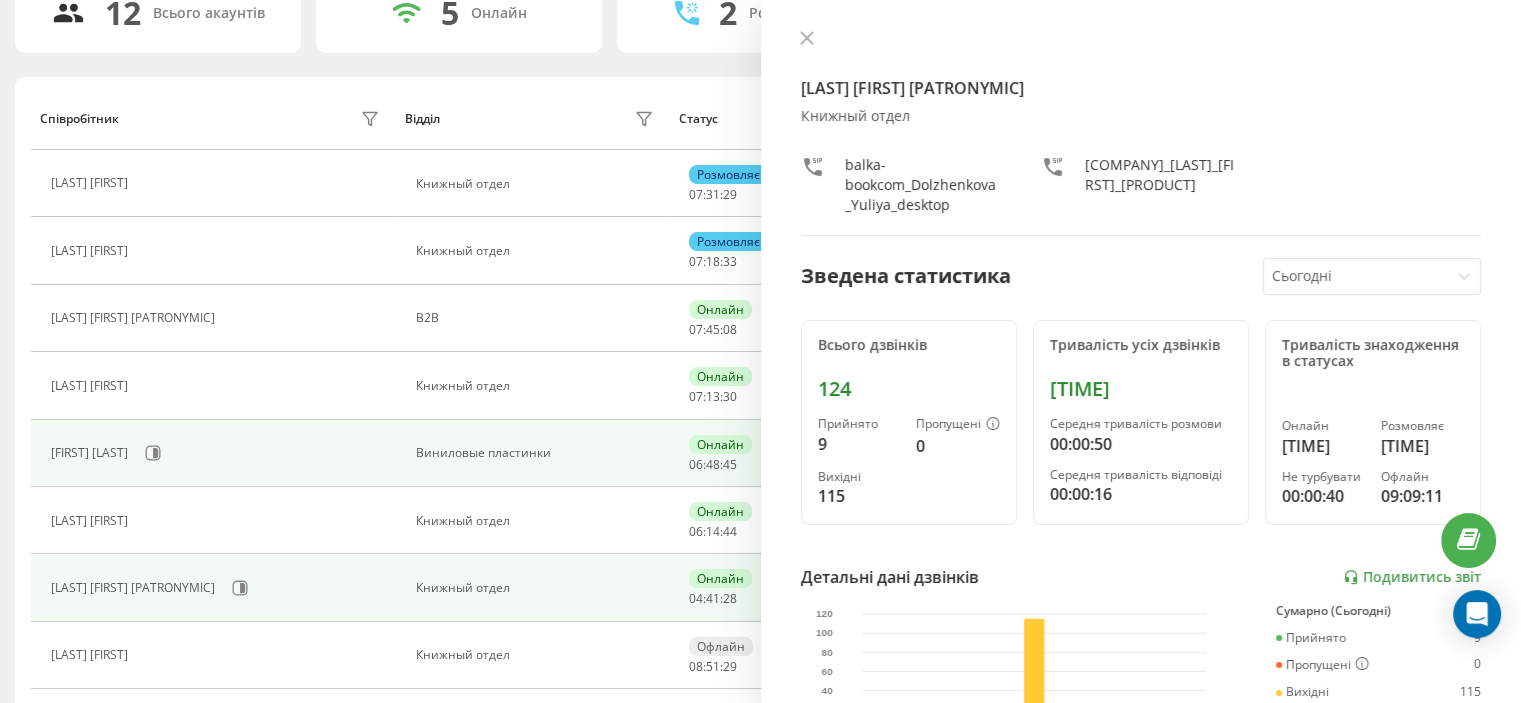 scroll, scrollTop: 100, scrollLeft: 0, axis: vertical 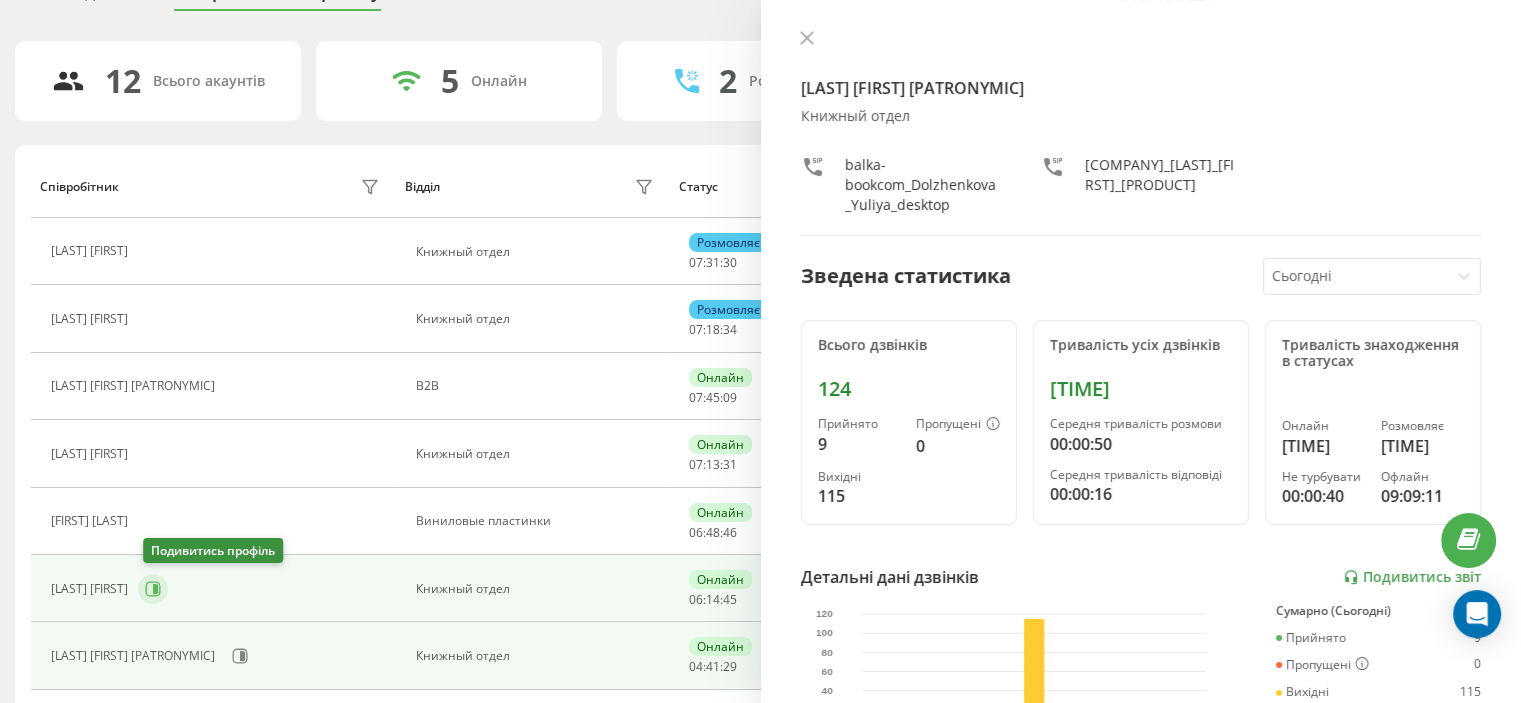 click 